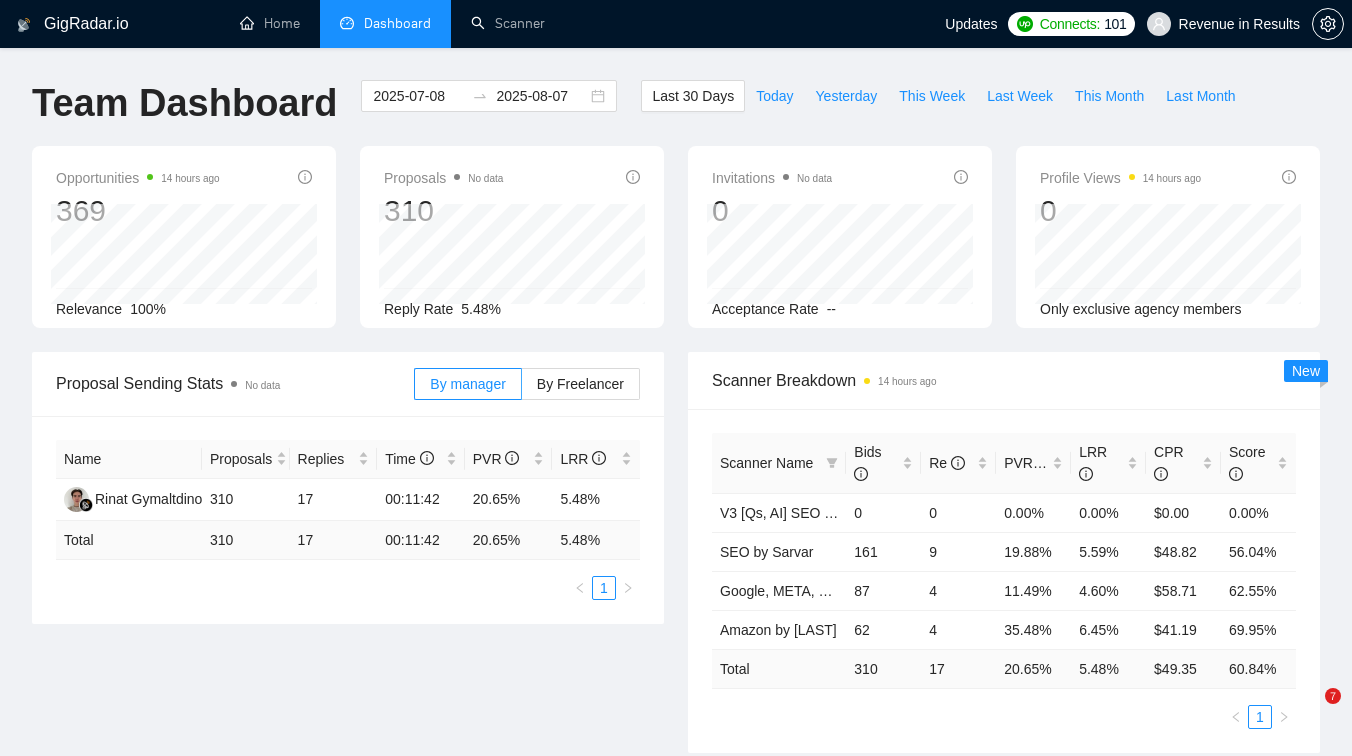 scroll, scrollTop: 0, scrollLeft: 0, axis: both 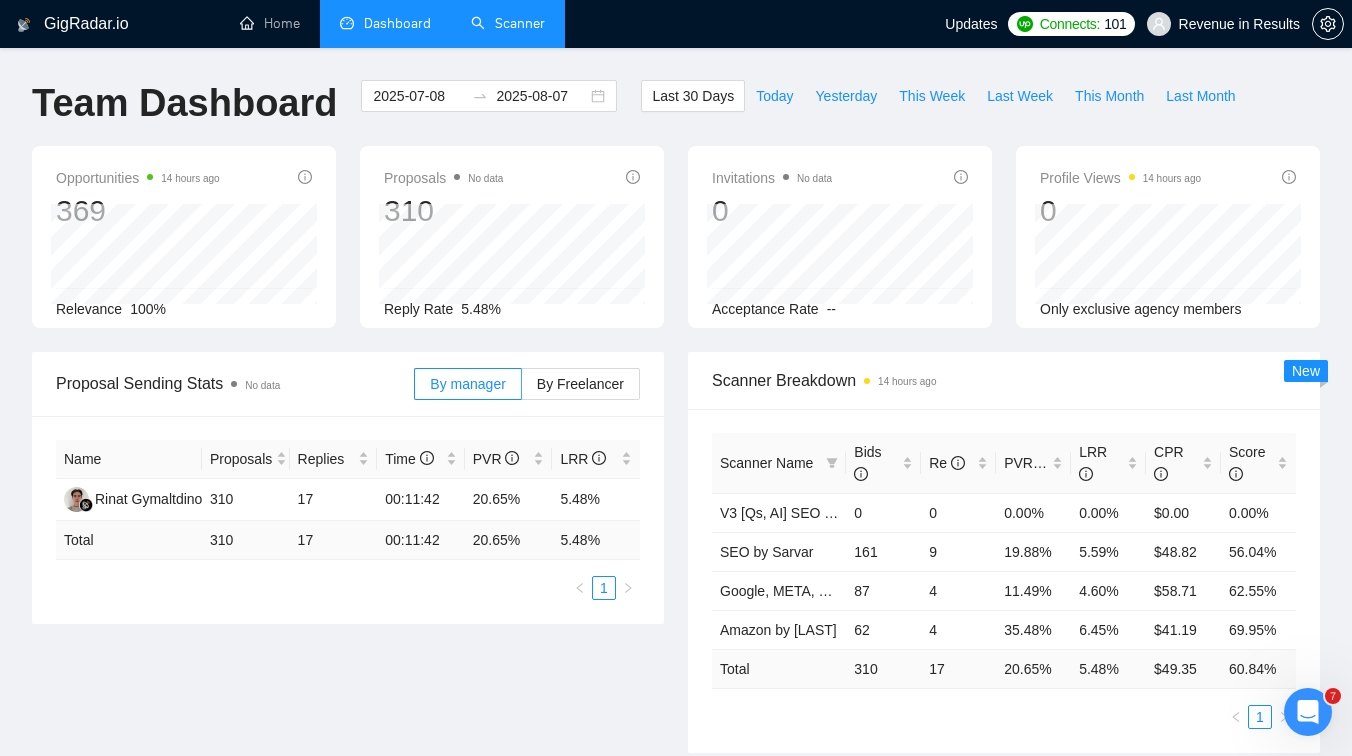 click on "Scanner" at bounding box center [508, 23] 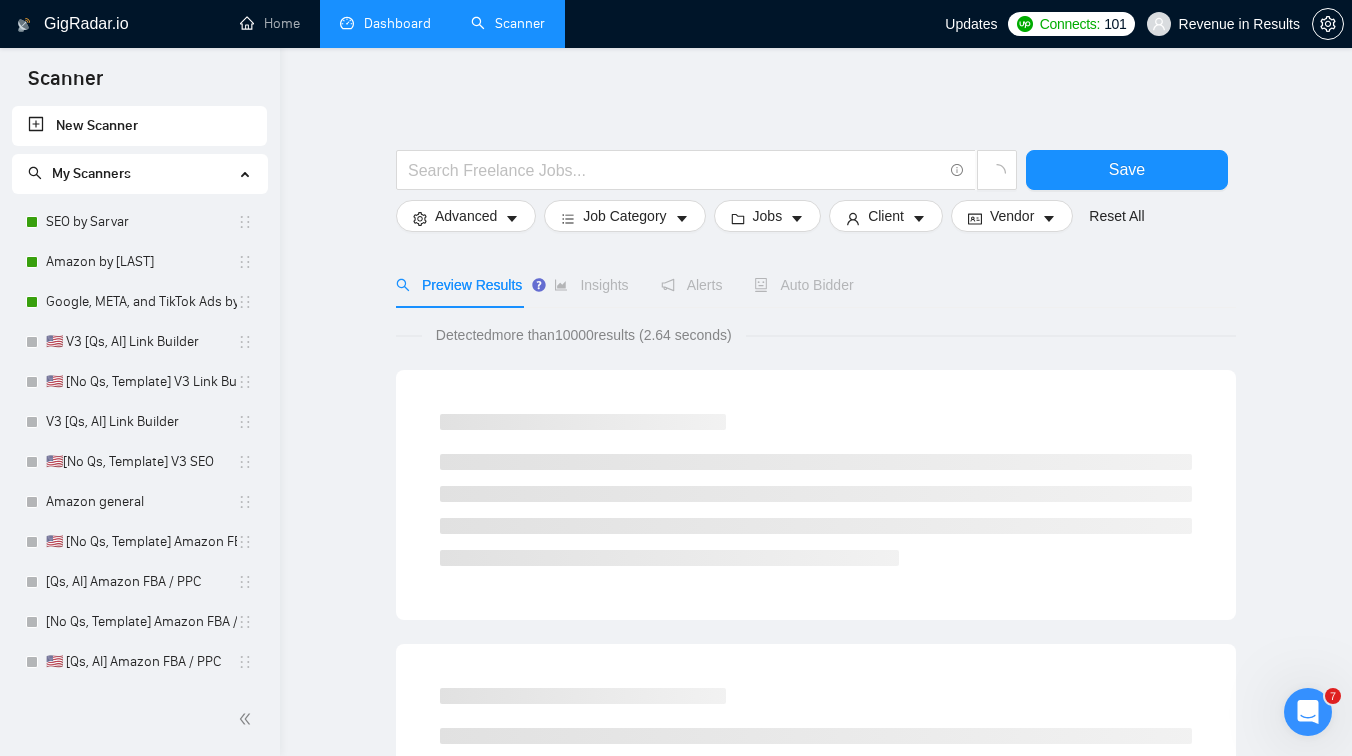 click on "Dashboard" at bounding box center (385, 23) 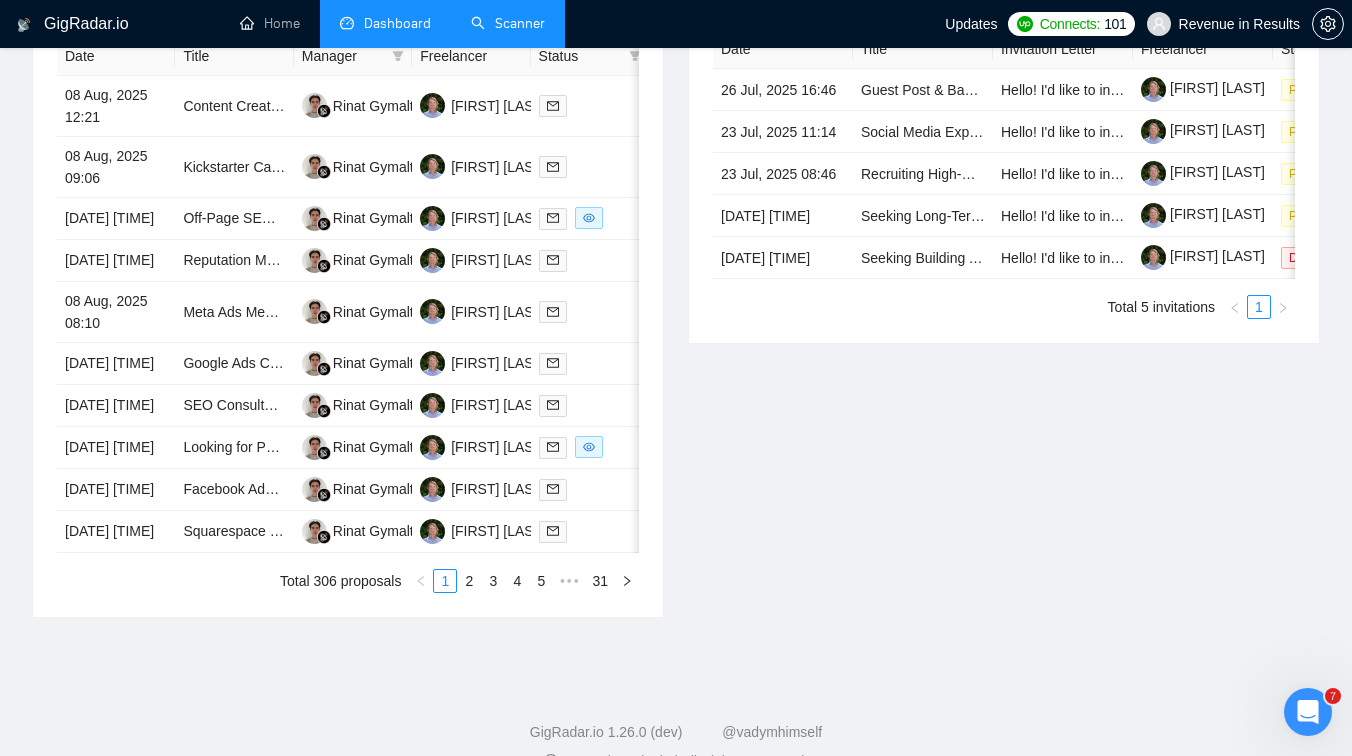 scroll, scrollTop: 986, scrollLeft: 0, axis: vertical 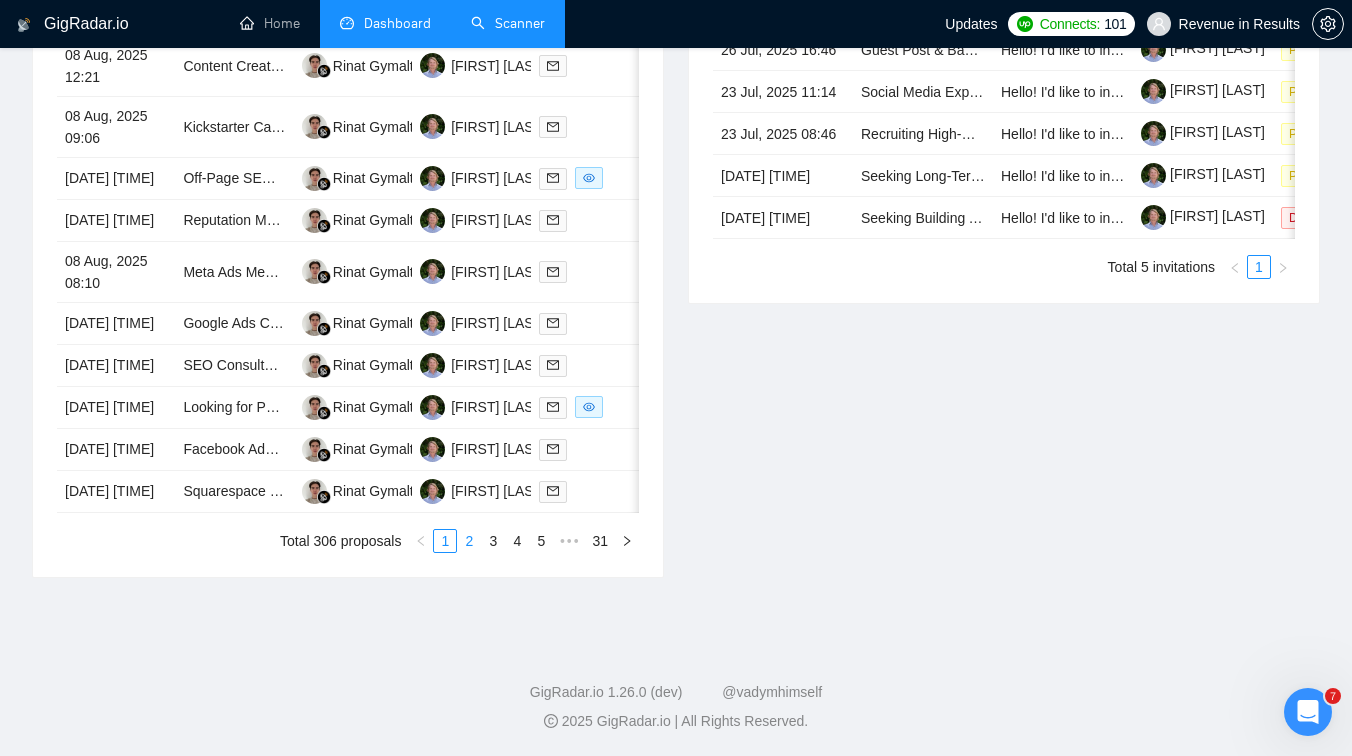 click on "2" at bounding box center (469, 541) 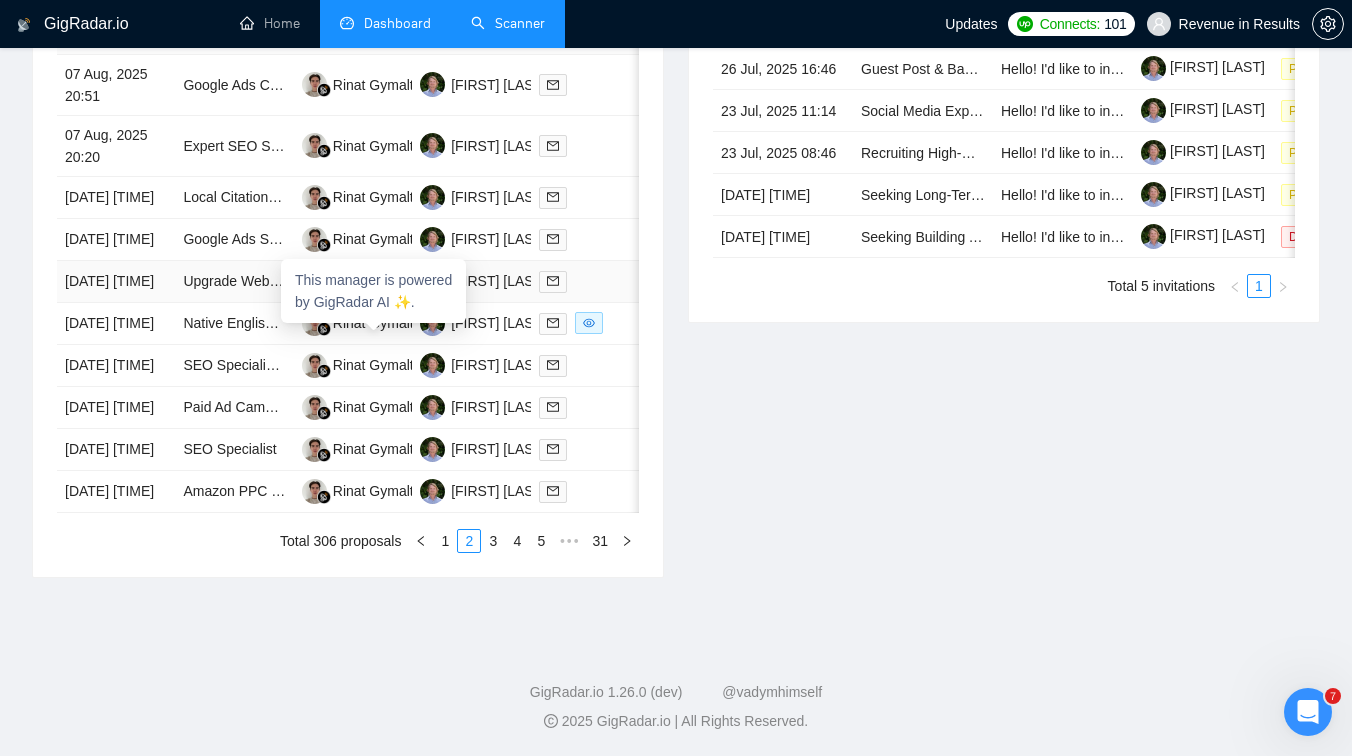 scroll, scrollTop: 1002, scrollLeft: 0, axis: vertical 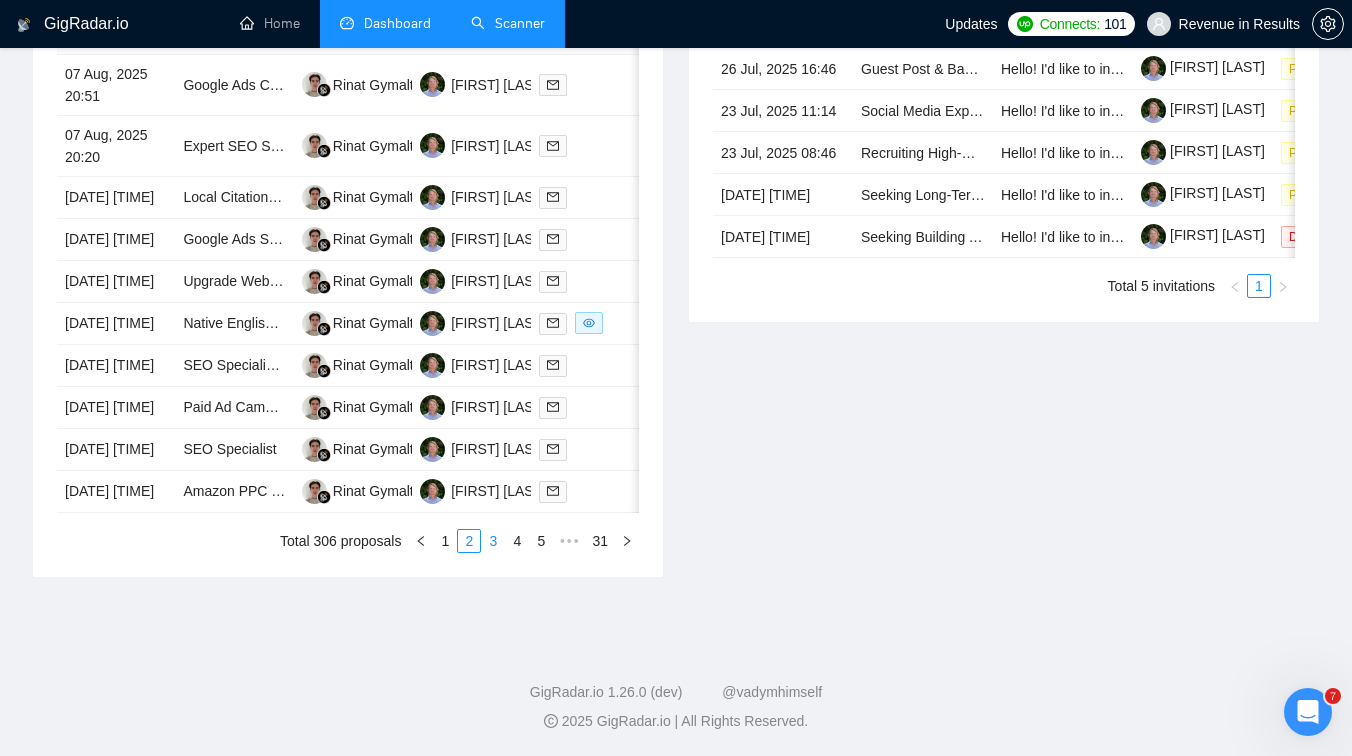 click on "3" at bounding box center (493, 541) 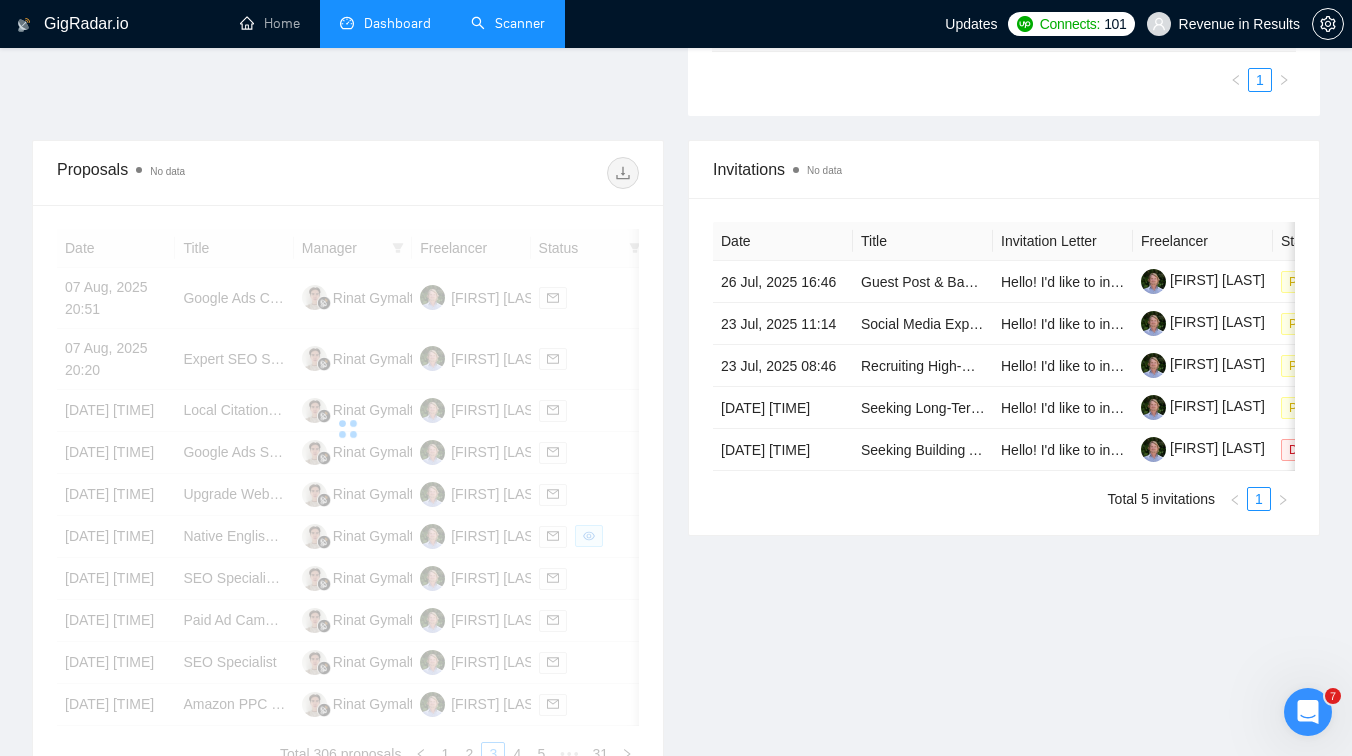 scroll, scrollTop: 848, scrollLeft: 0, axis: vertical 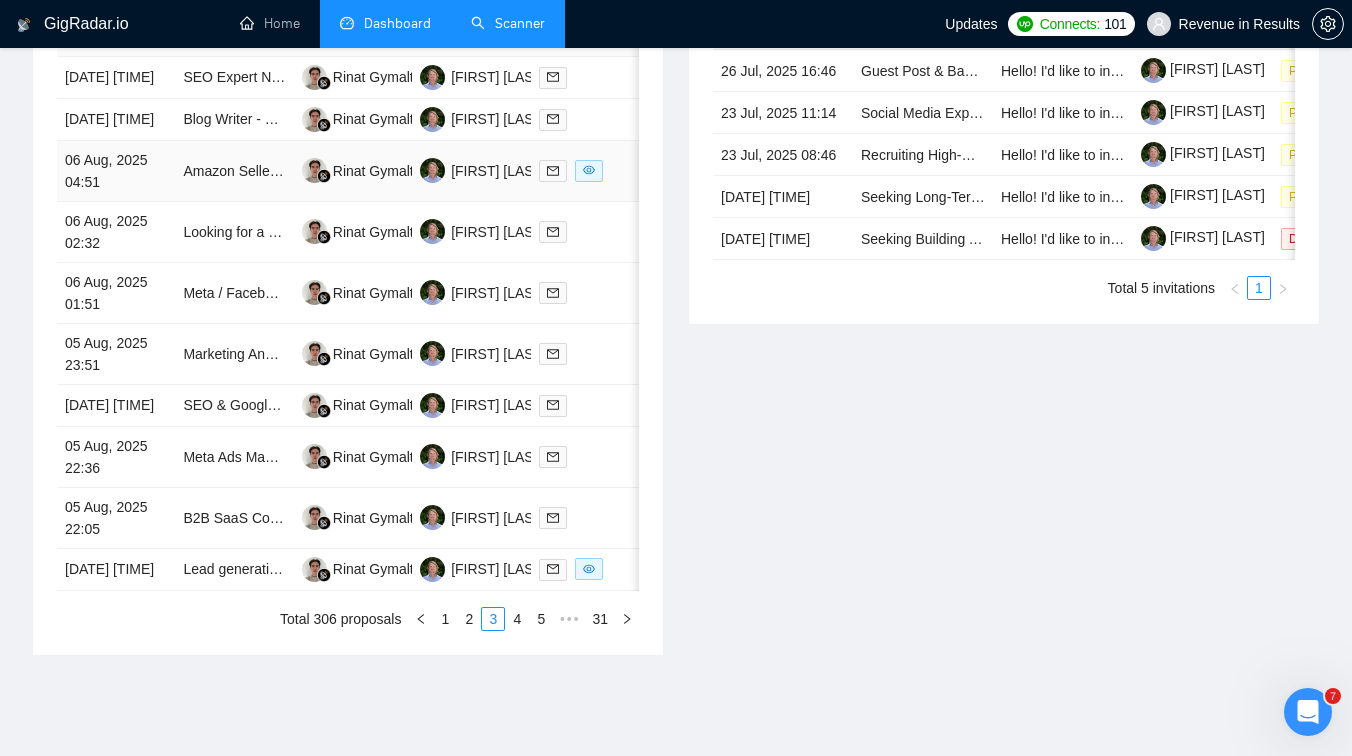 click on "Amazon Seller Central Expert Needed to Resolve Pesticide Flag for Fertilizer Listings on Amazon" at bounding box center (234, 171) 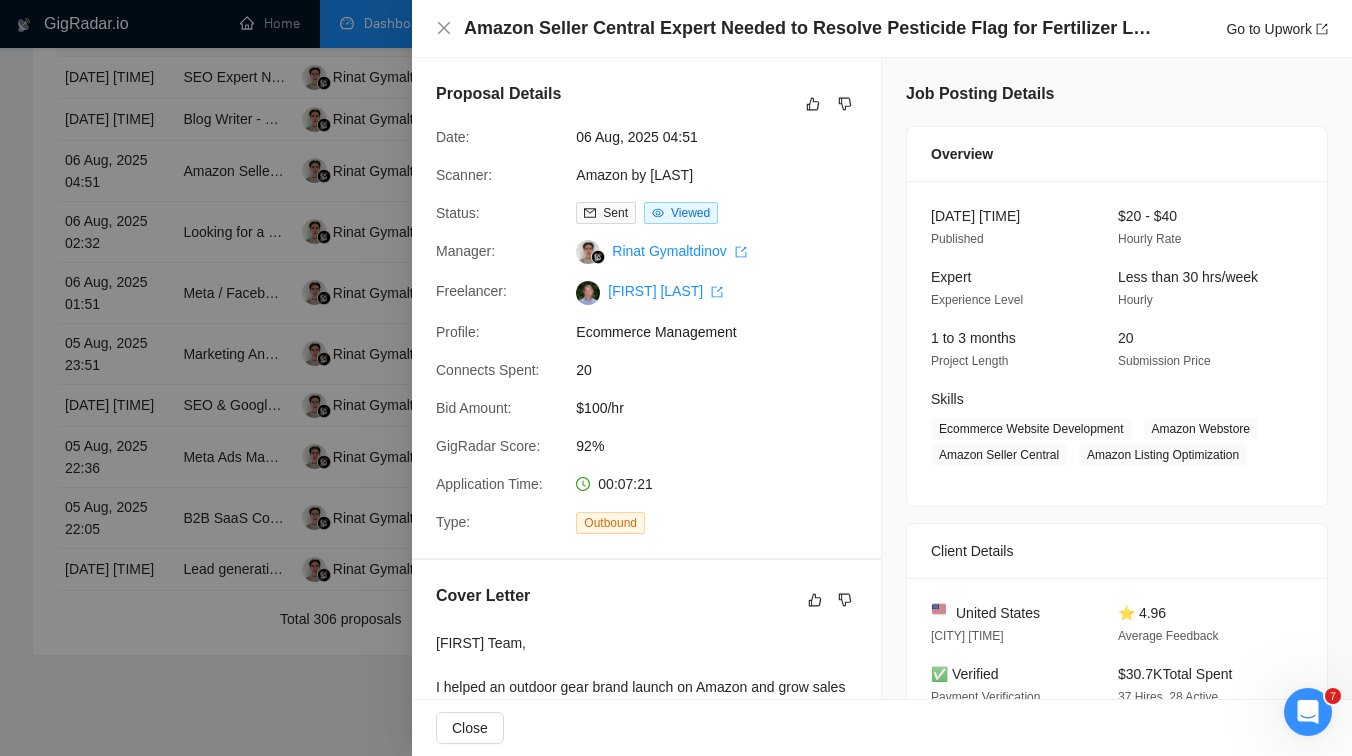 click at bounding box center (676, 378) 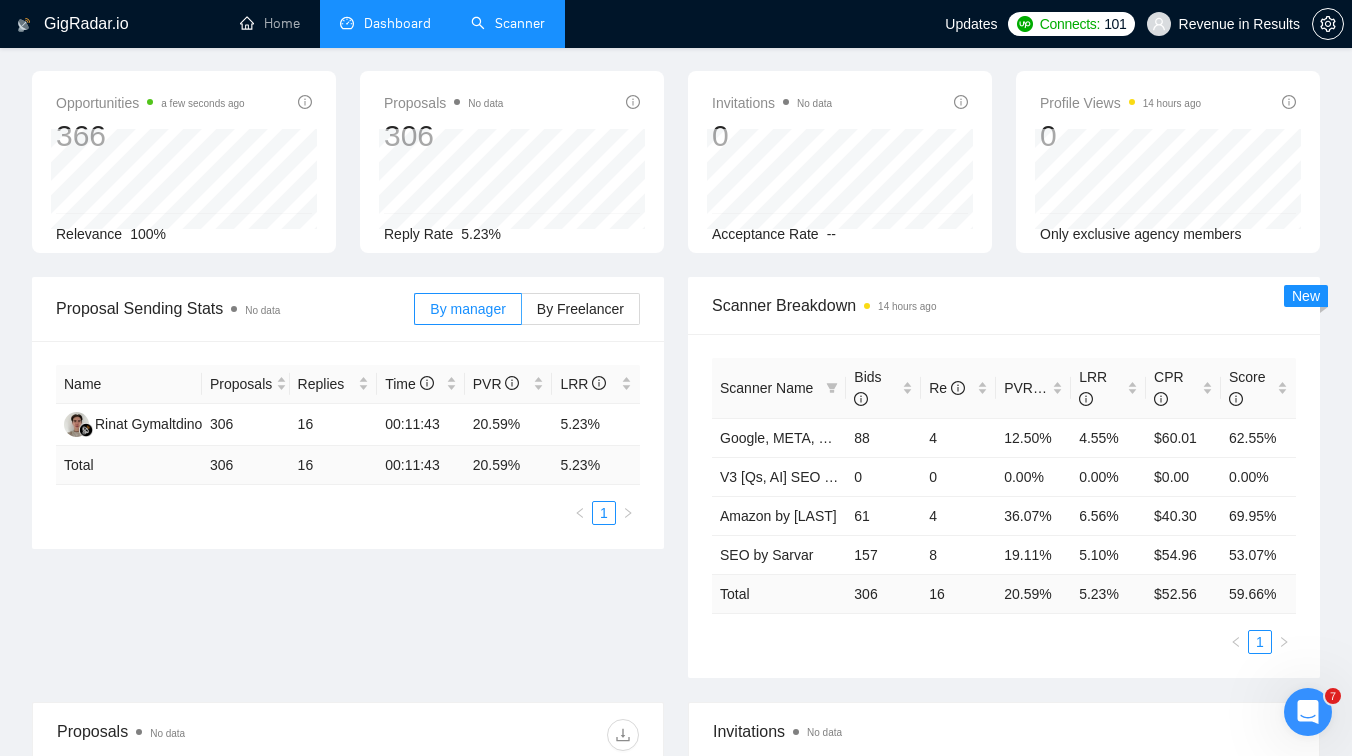 scroll, scrollTop: 0, scrollLeft: 0, axis: both 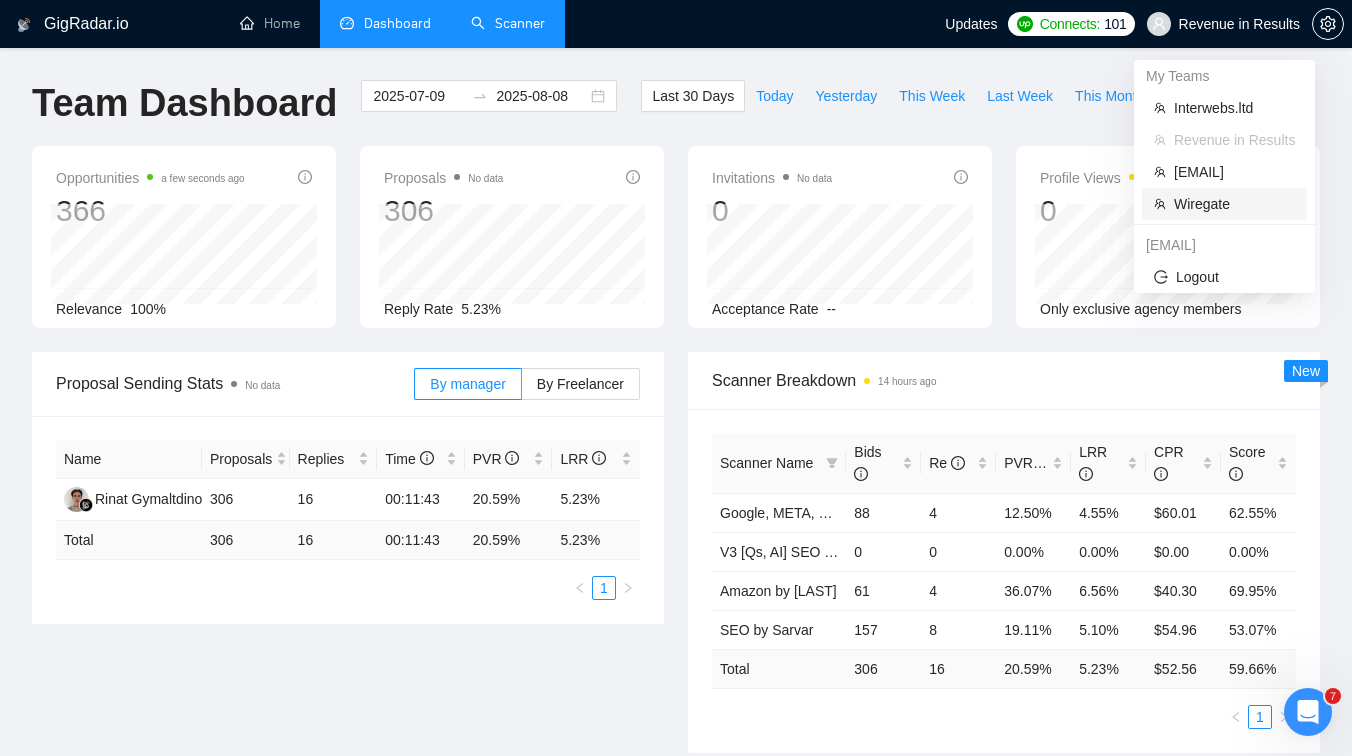 click on "Wiregate" at bounding box center (1234, 204) 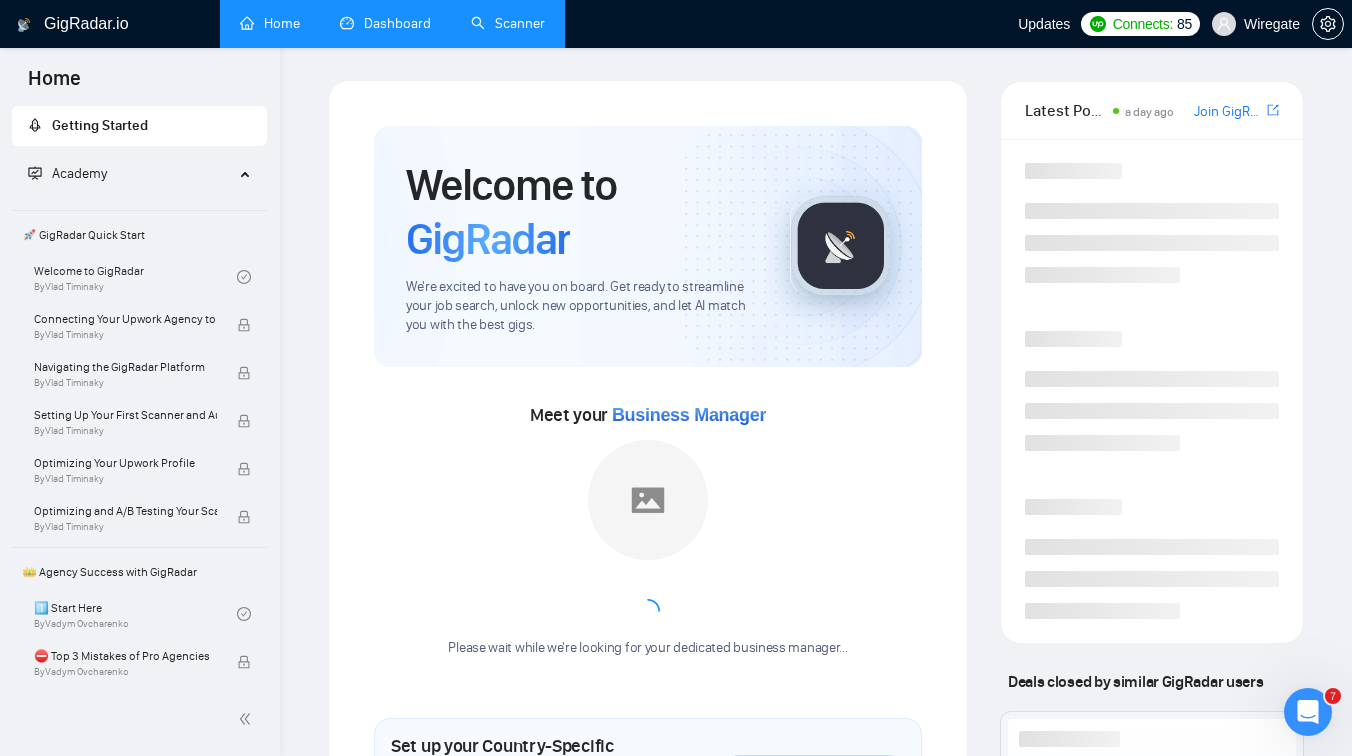 click on "Dashboard" at bounding box center (385, 23) 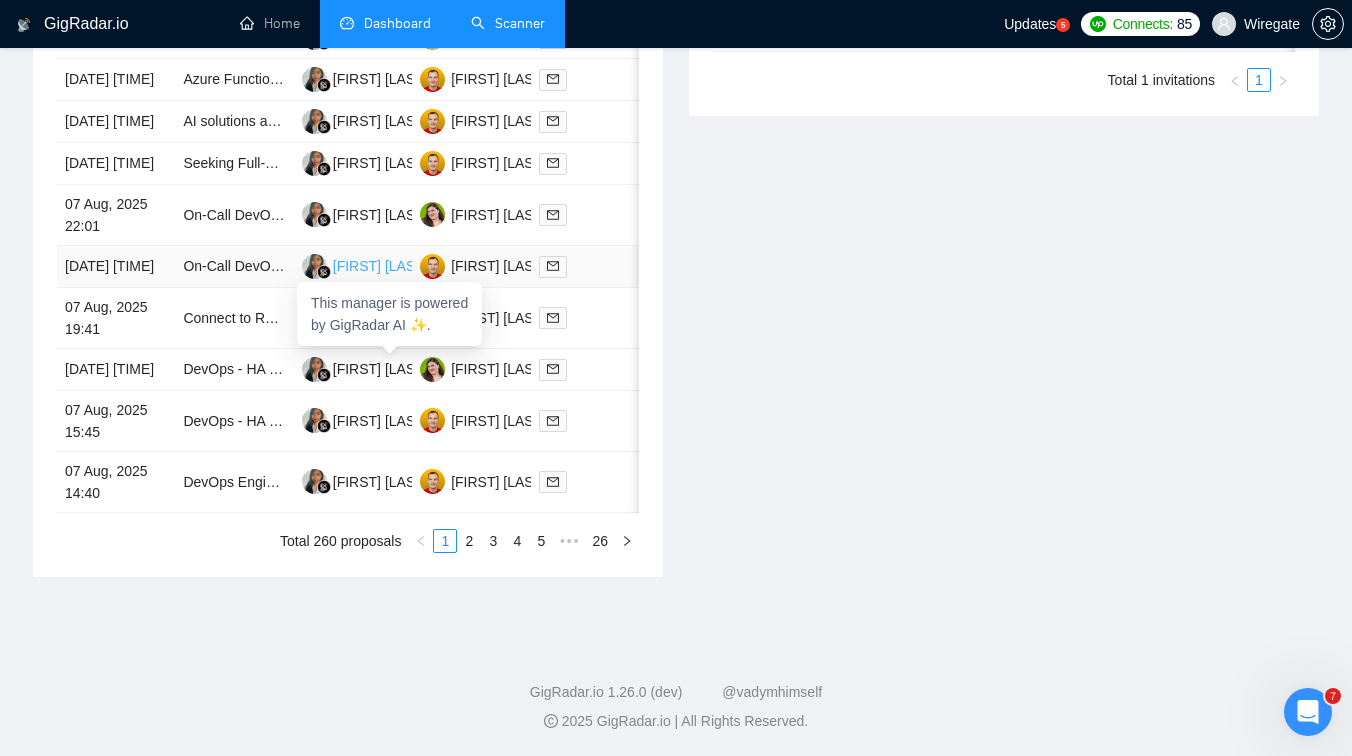 scroll, scrollTop: 1047, scrollLeft: 0, axis: vertical 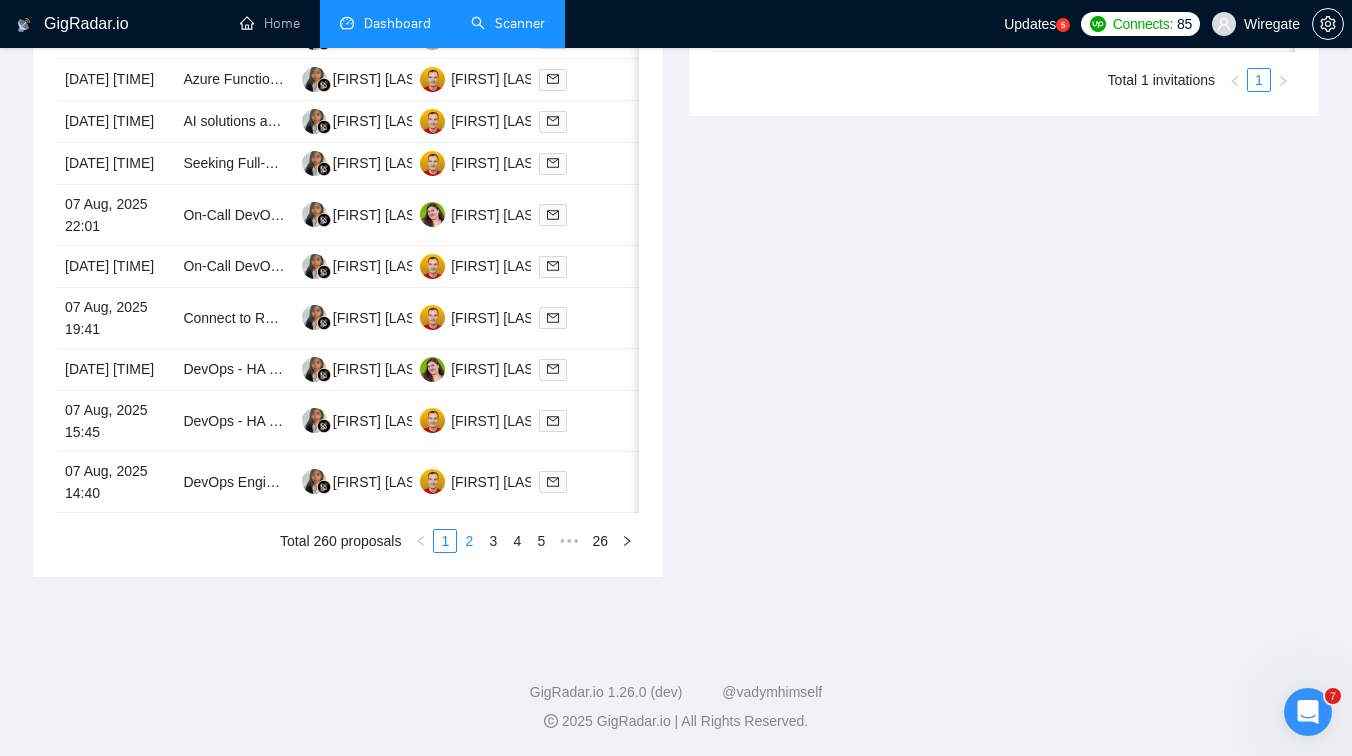 click on "2" at bounding box center [469, 541] 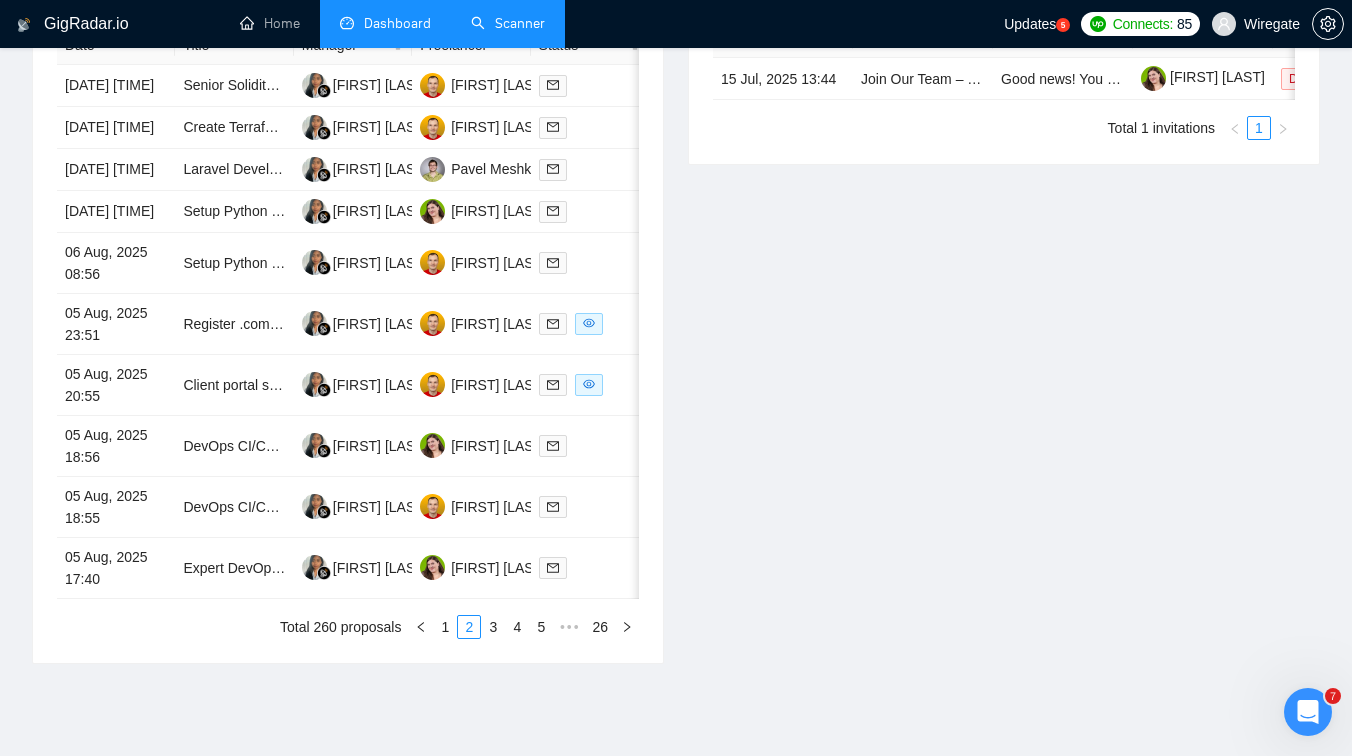 scroll, scrollTop: 1047, scrollLeft: 0, axis: vertical 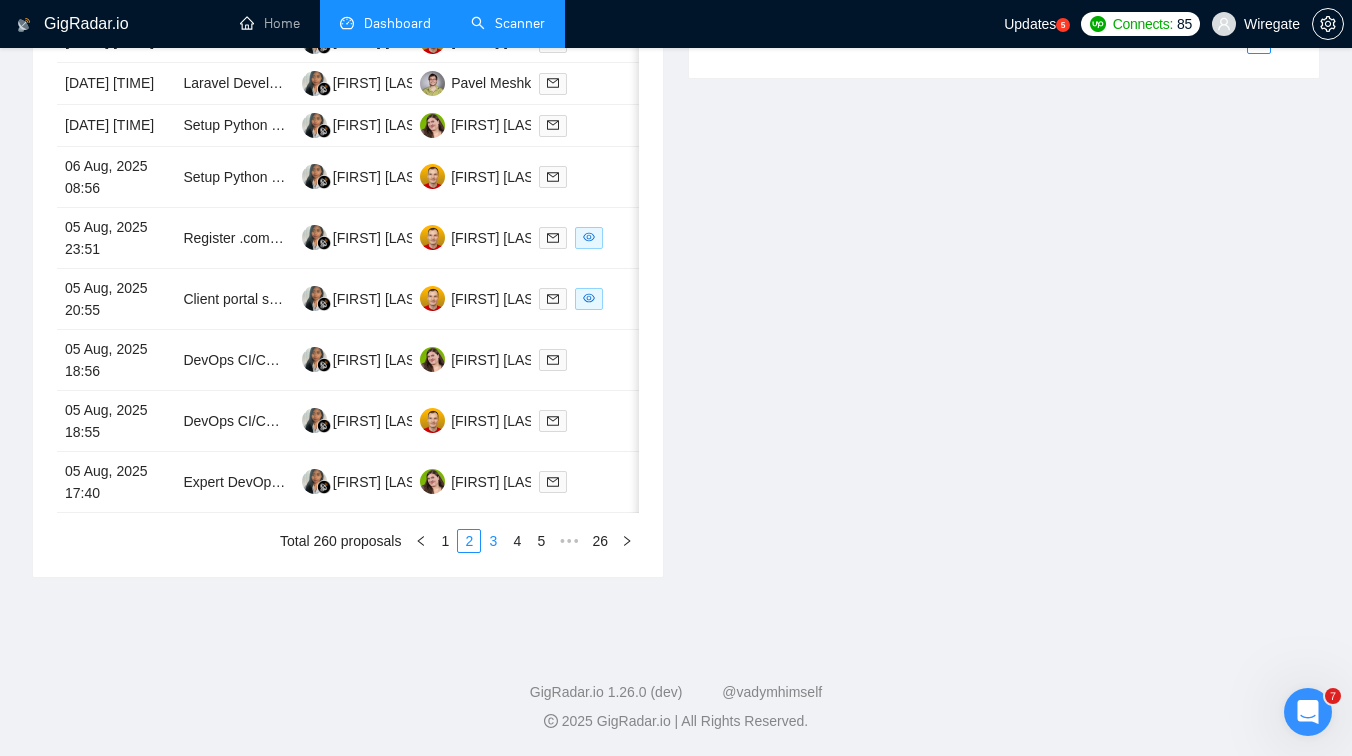 click on "3" at bounding box center [493, 541] 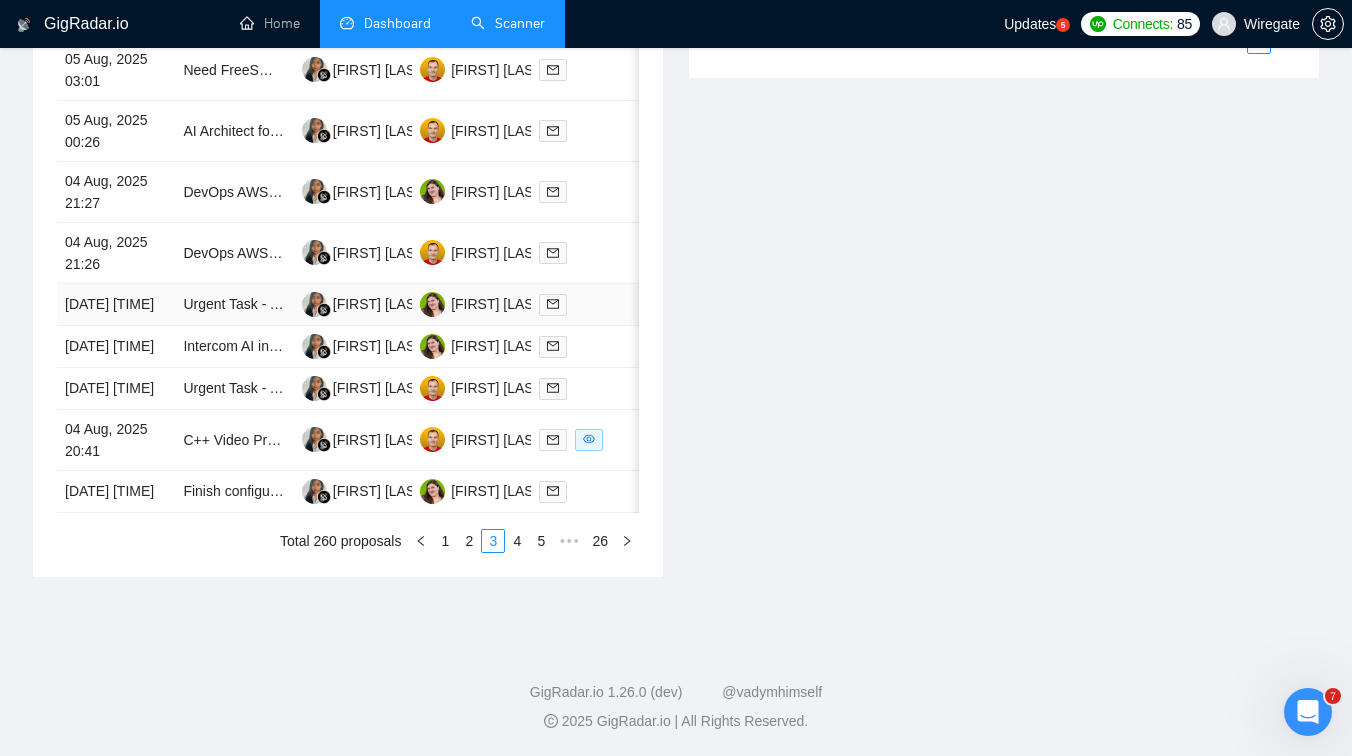 scroll, scrollTop: 1016, scrollLeft: 0, axis: vertical 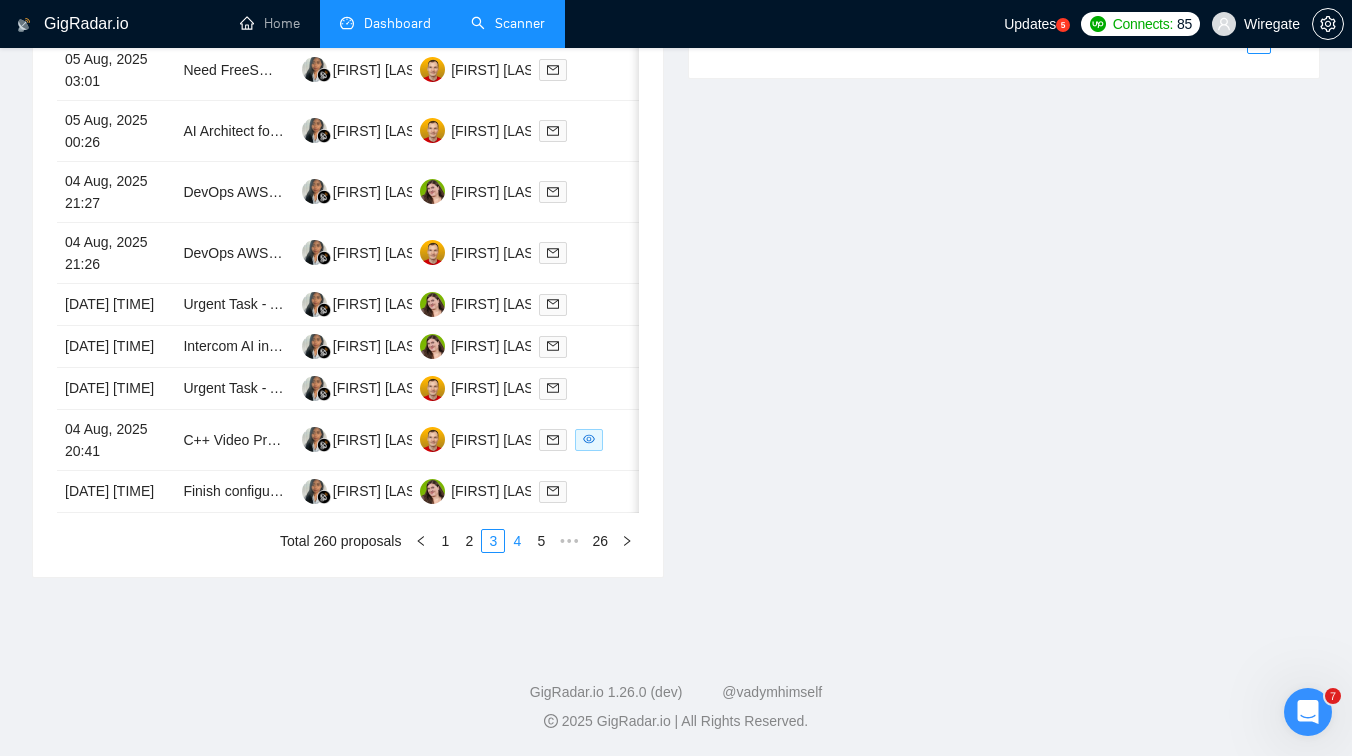 click on "4" at bounding box center (517, 541) 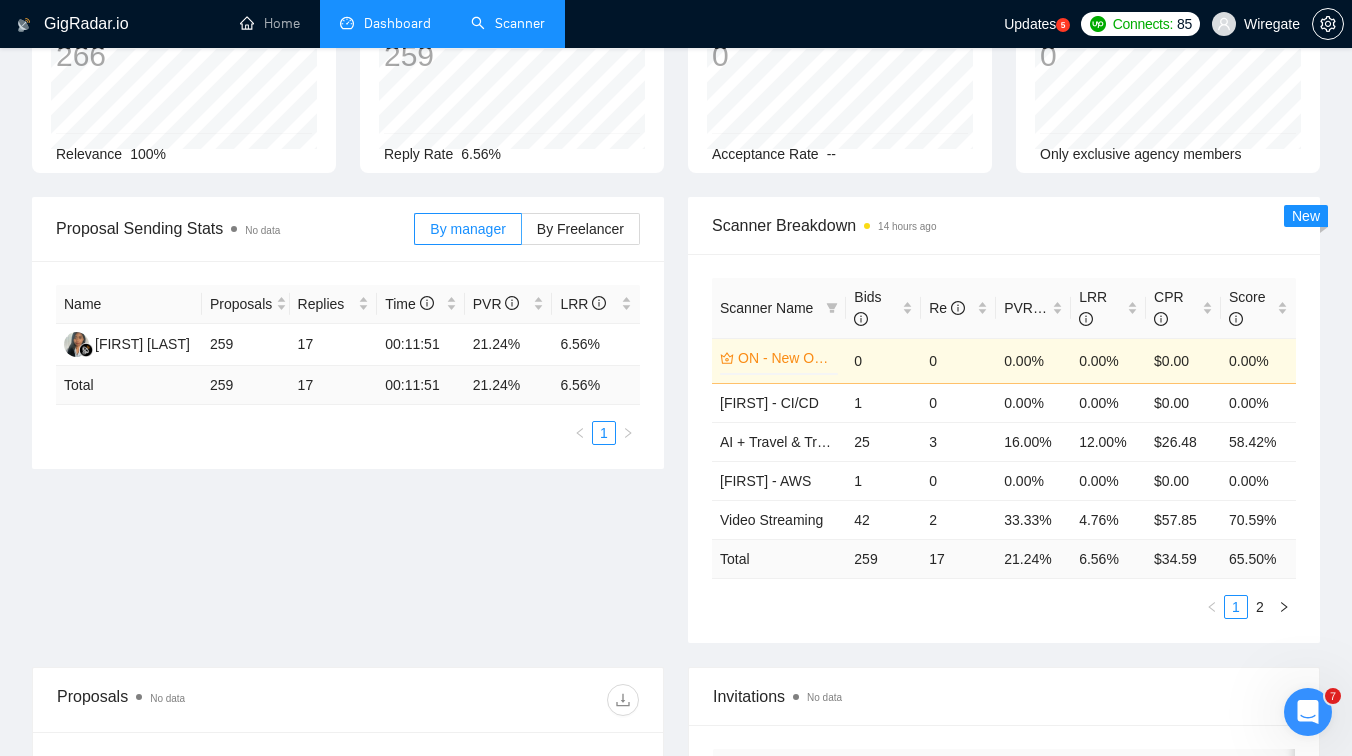 scroll, scrollTop: 0, scrollLeft: 0, axis: both 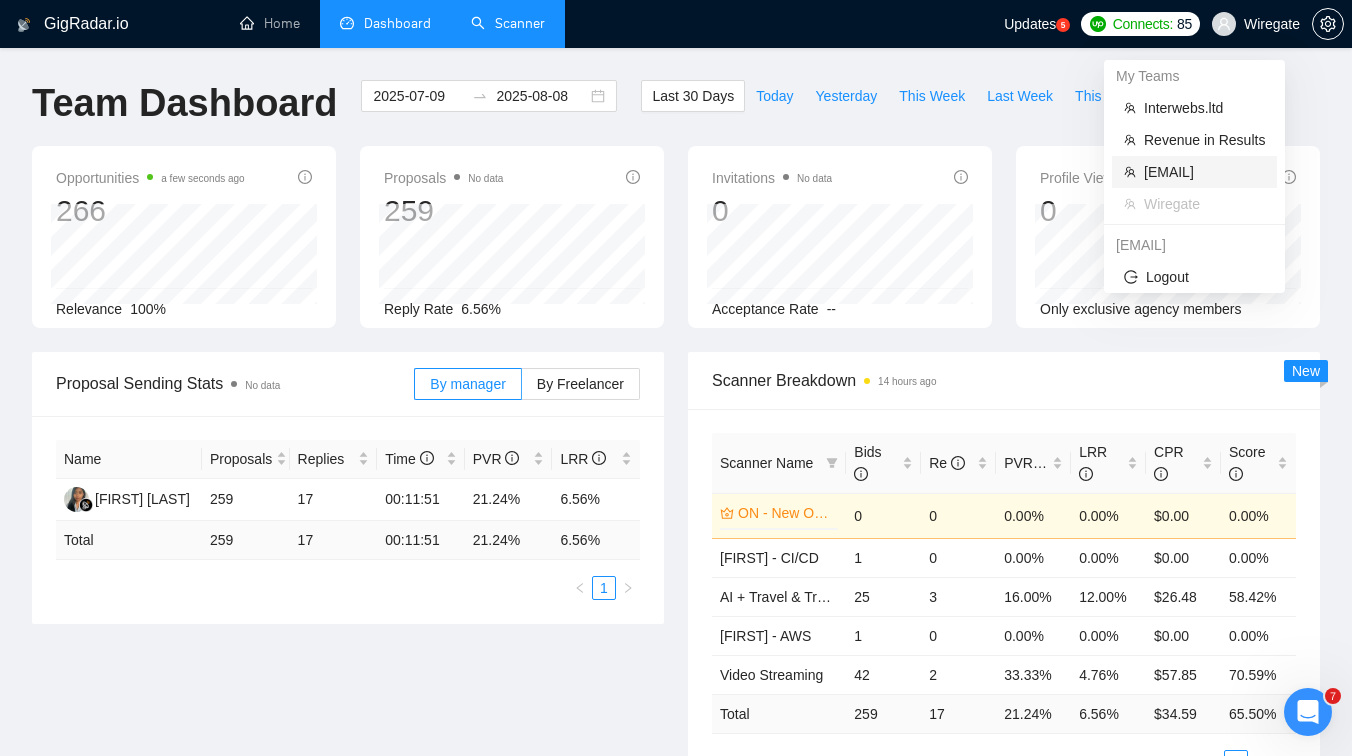 click on "[EMAIL]" at bounding box center [1204, 172] 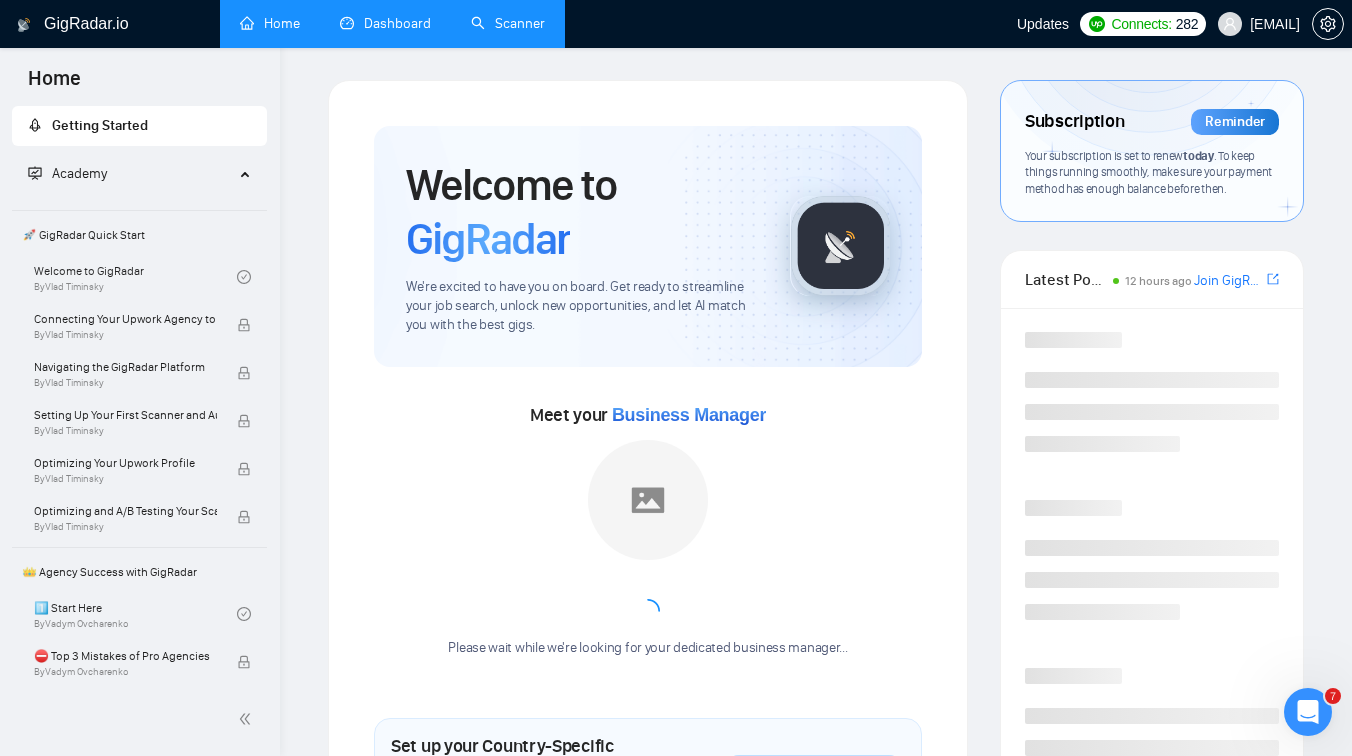 click on "Dashboard" at bounding box center [385, 23] 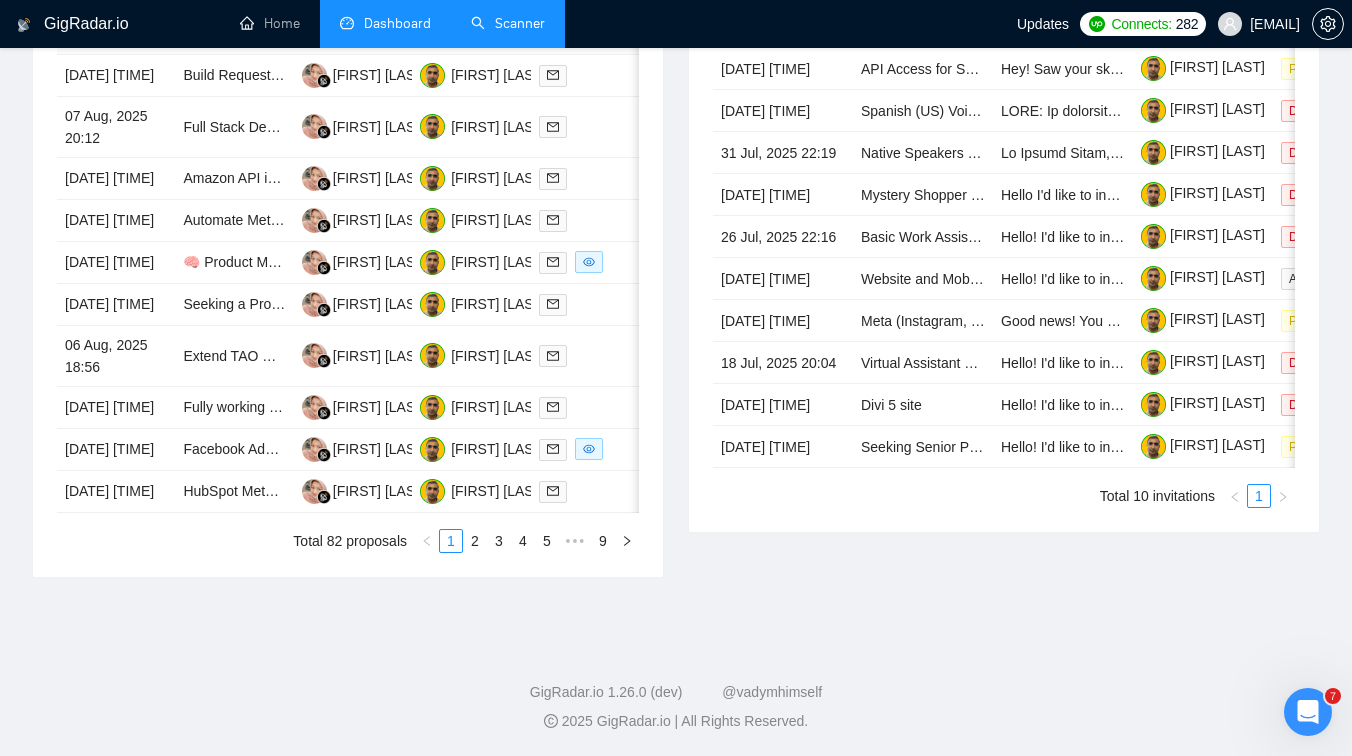 scroll, scrollTop: 1041, scrollLeft: 0, axis: vertical 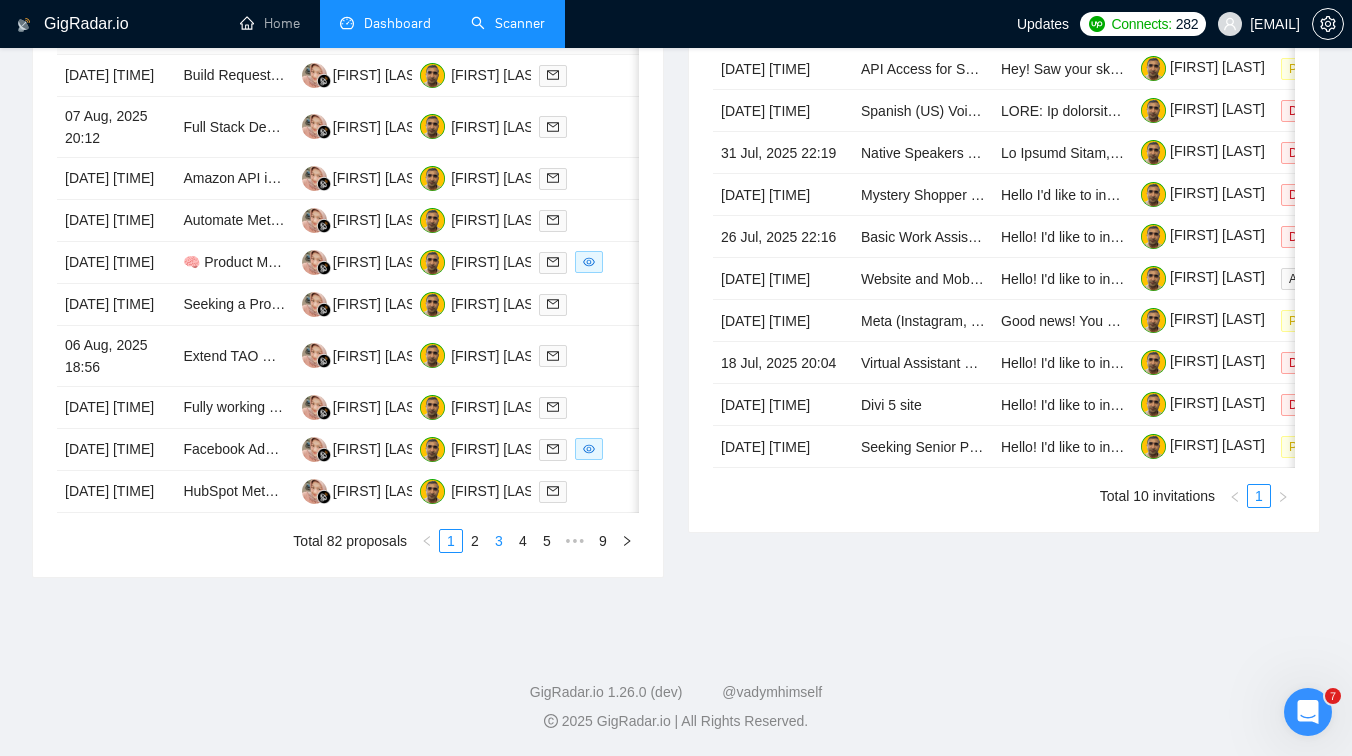 click on "3" at bounding box center [499, 541] 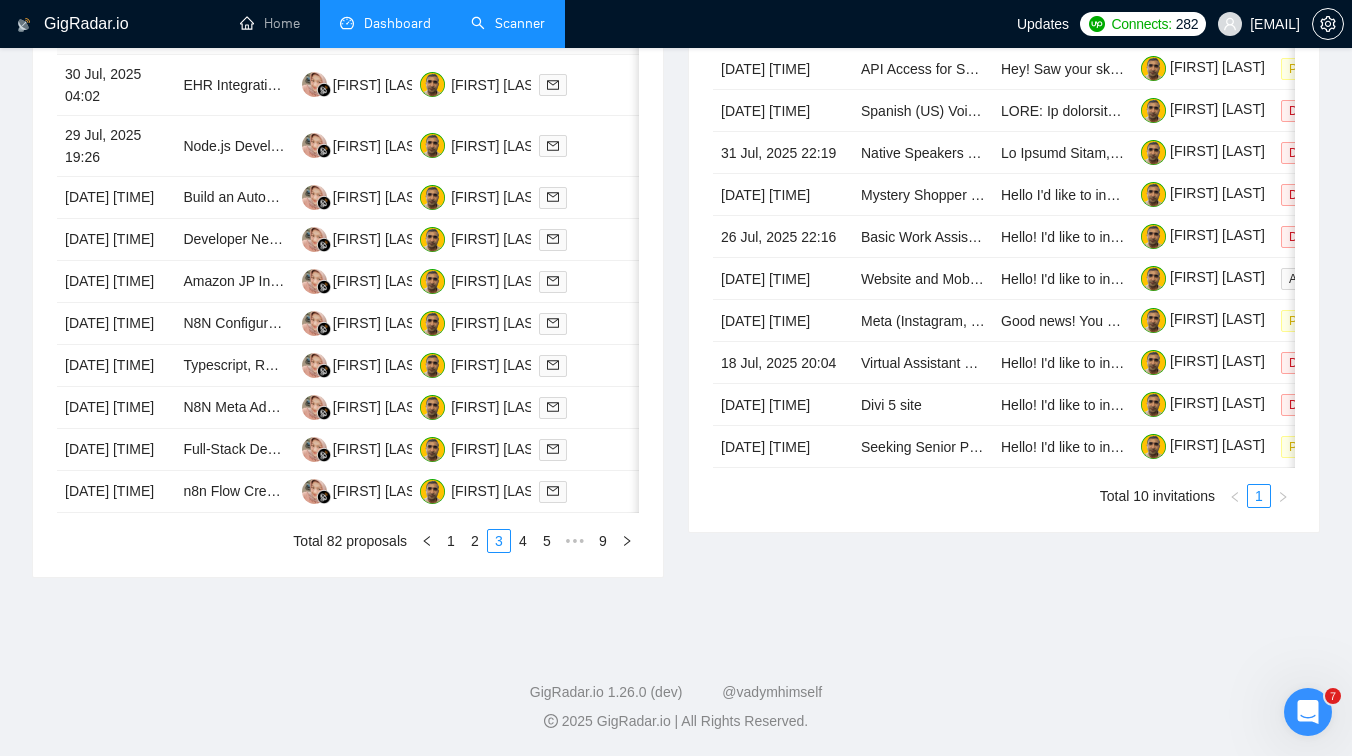 scroll, scrollTop: 1041, scrollLeft: 0, axis: vertical 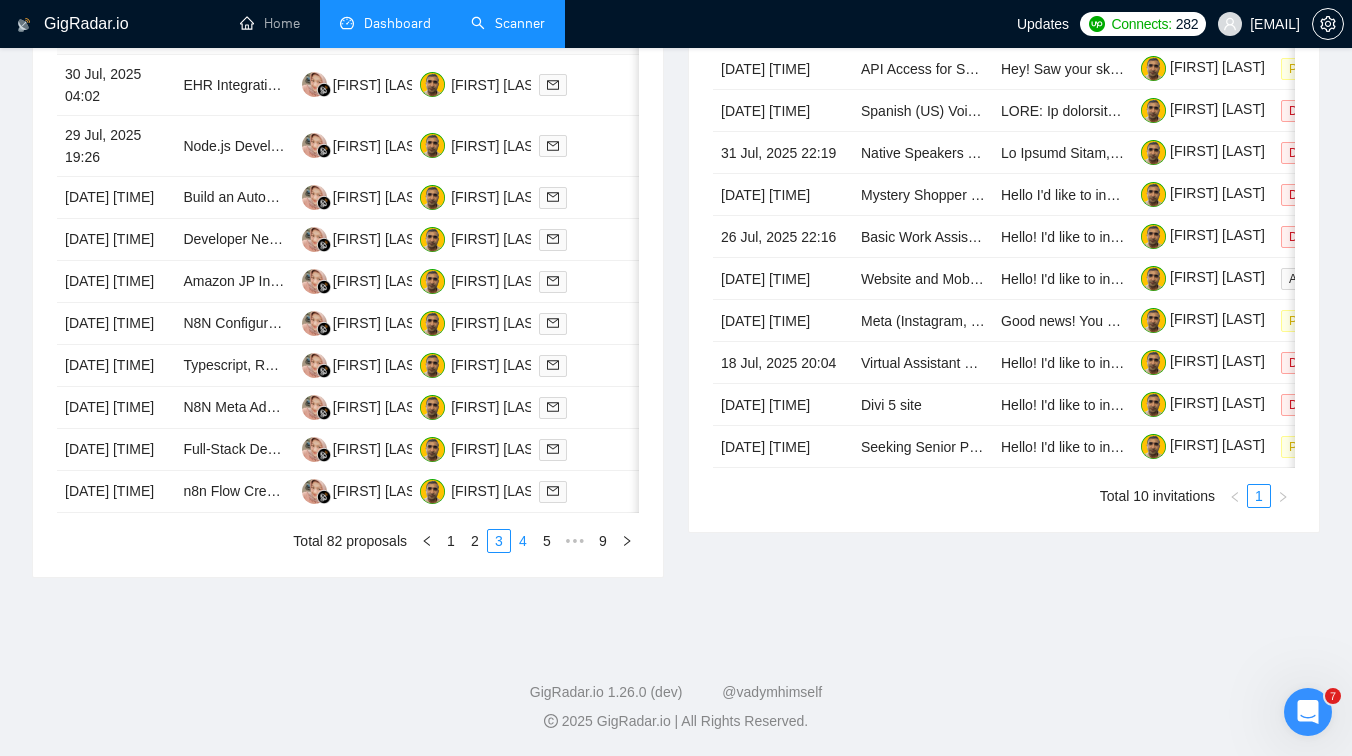 click on "4" at bounding box center [523, 541] 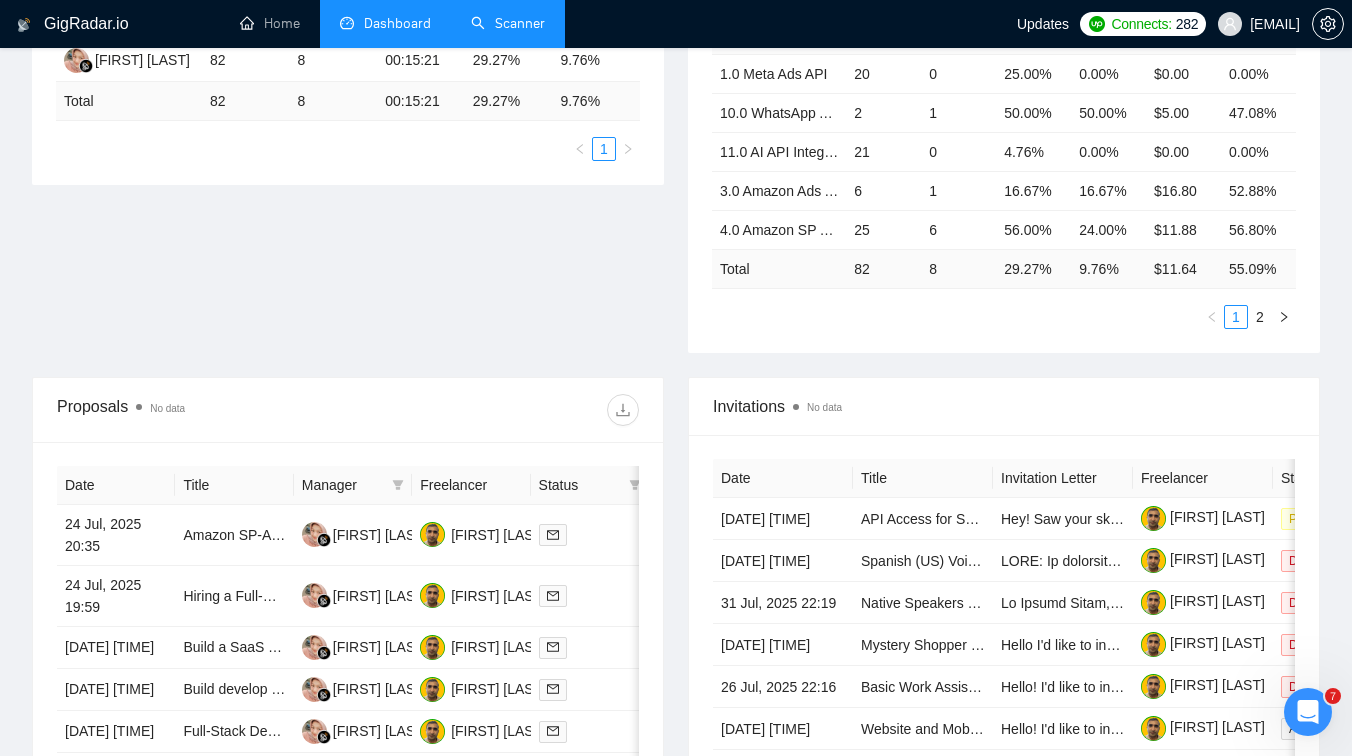 scroll, scrollTop: 0, scrollLeft: 0, axis: both 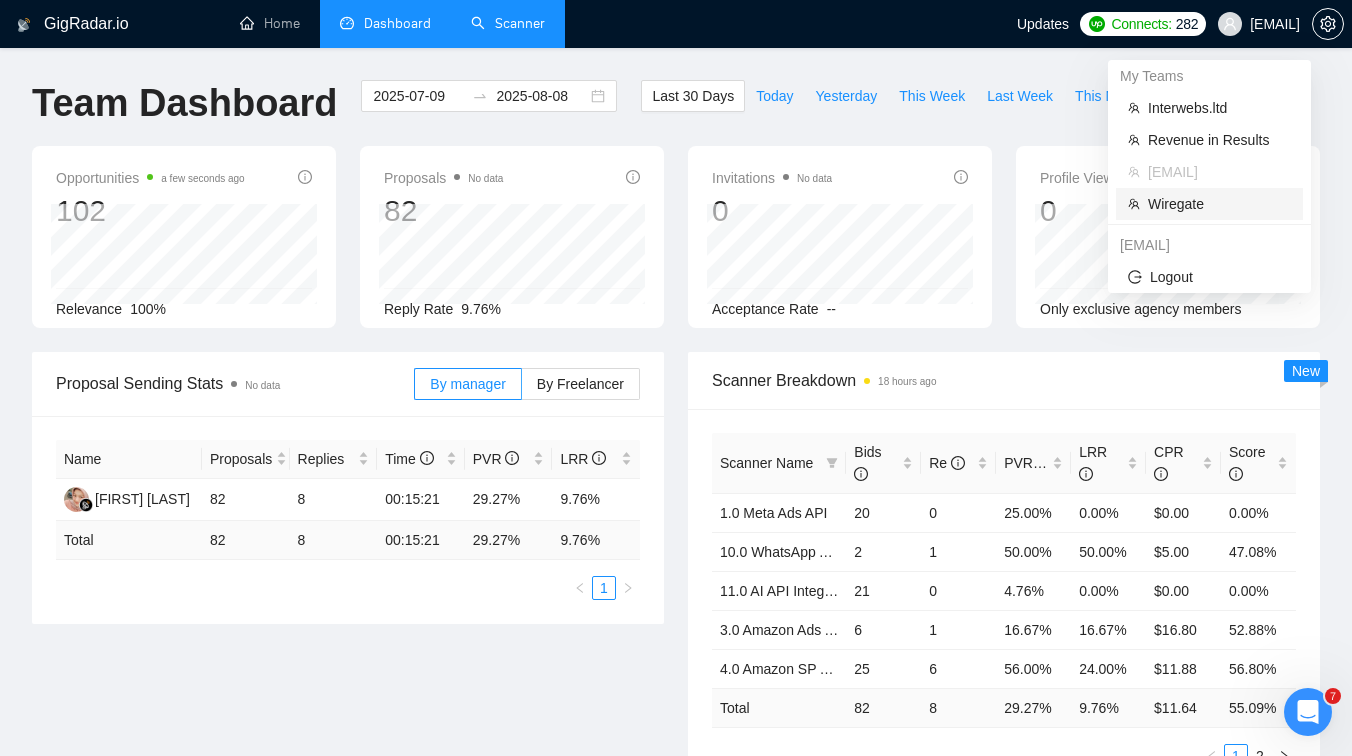 click on "Wiregate" at bounding box center (1219, 204) 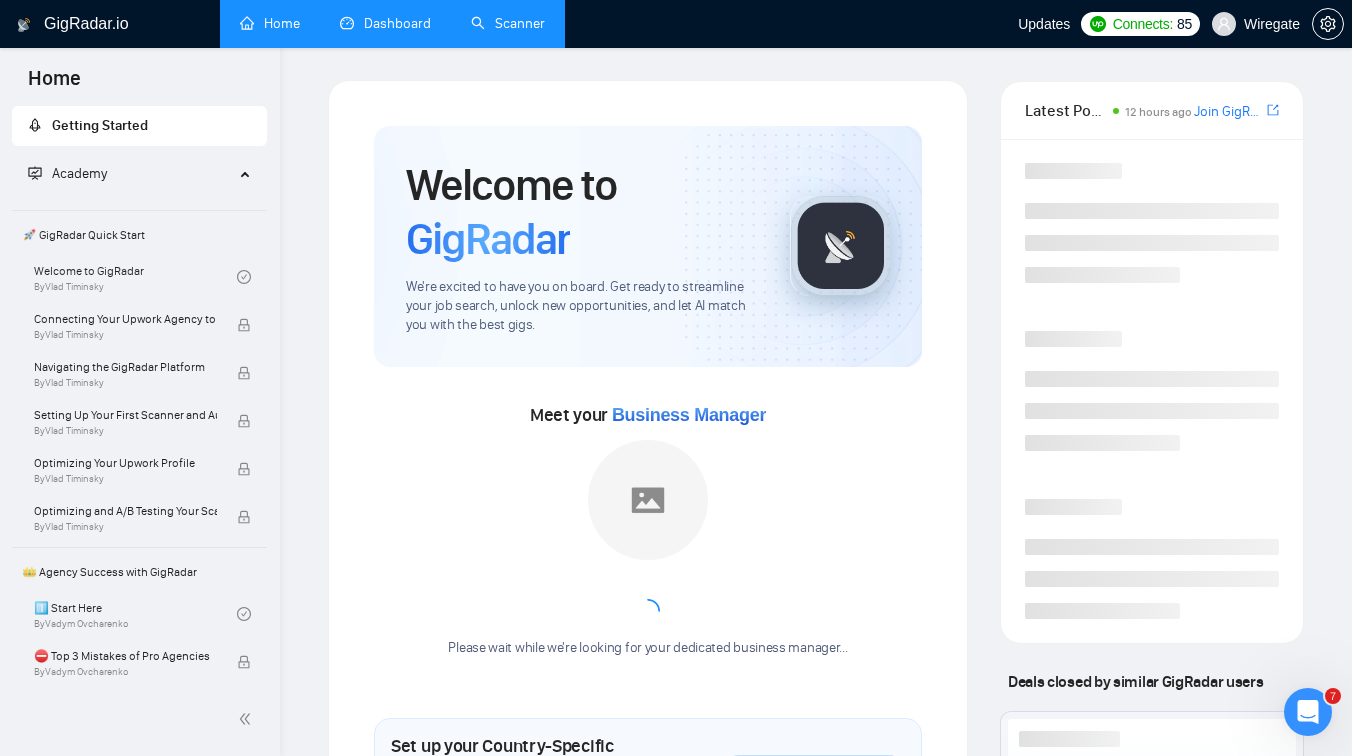 click on "Dashboard" at bounding box center [385, 23] 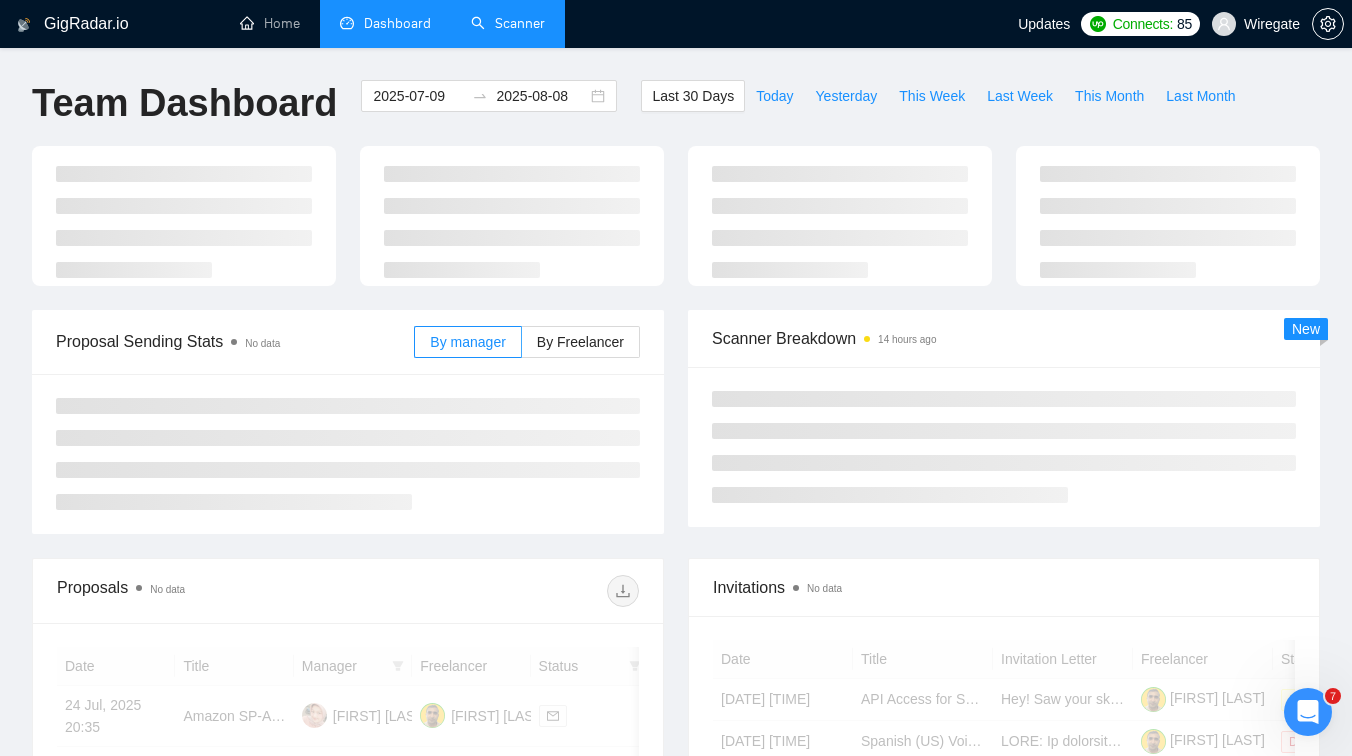 click on "Scanner" at bounding box center [508, 23] 